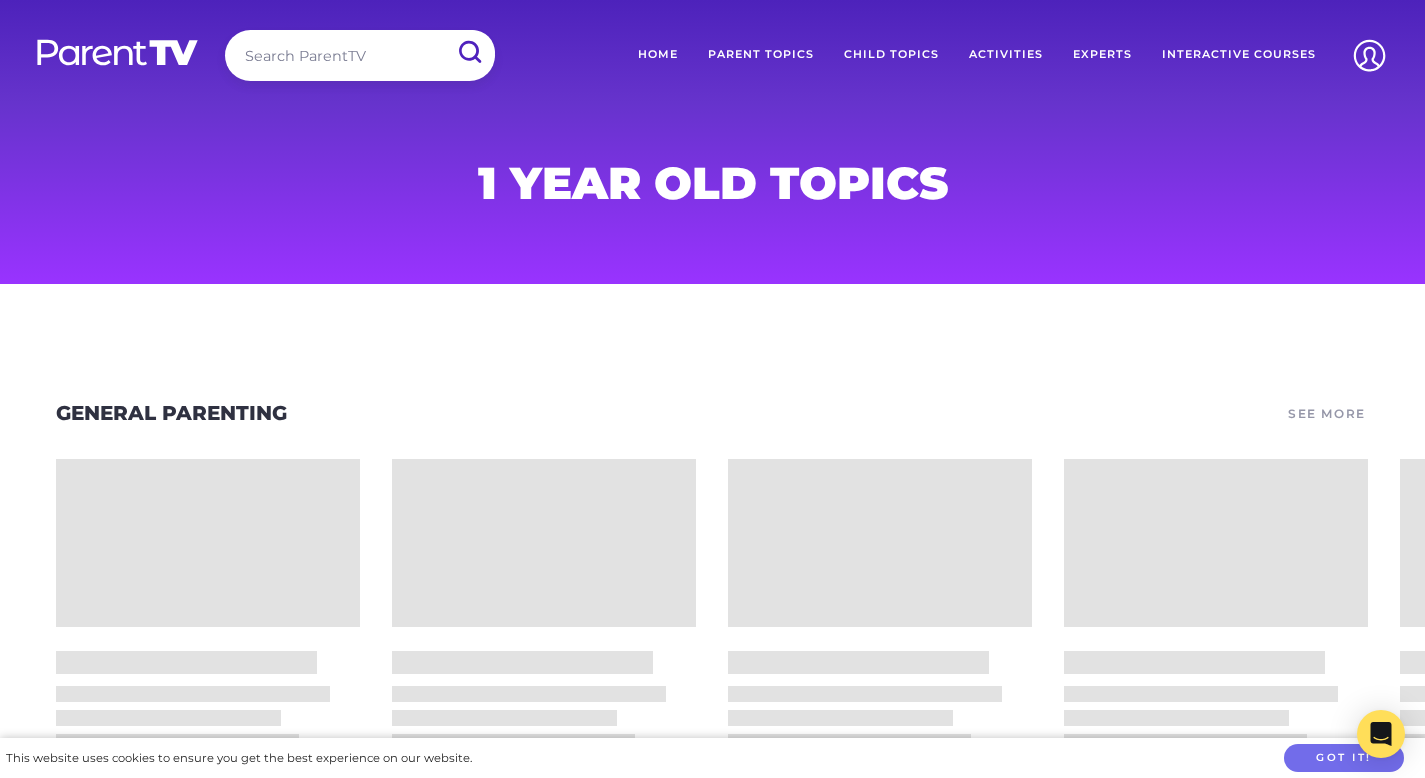 scroll, scrollTop: 0, scrollLeft: 0, axis: both 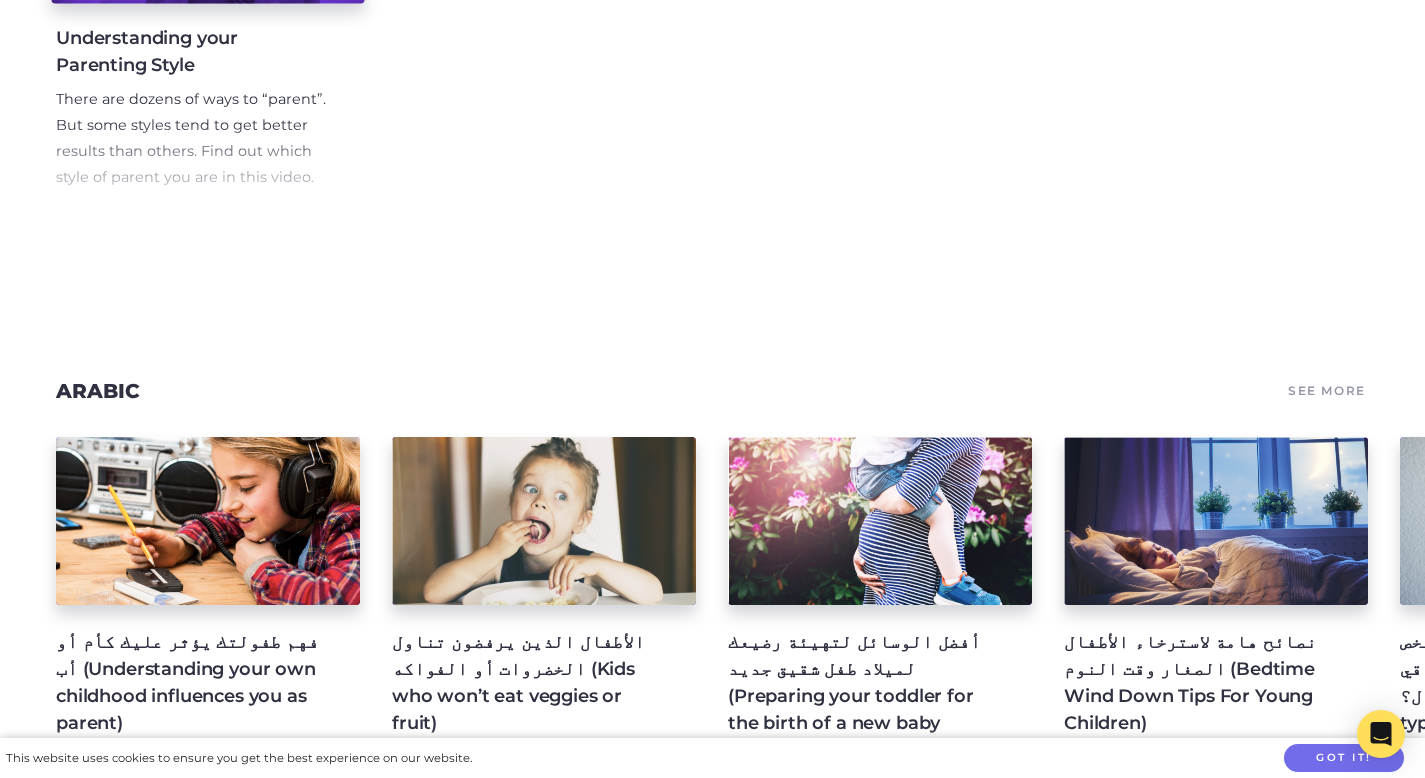 click at bounding box center [207, -84] 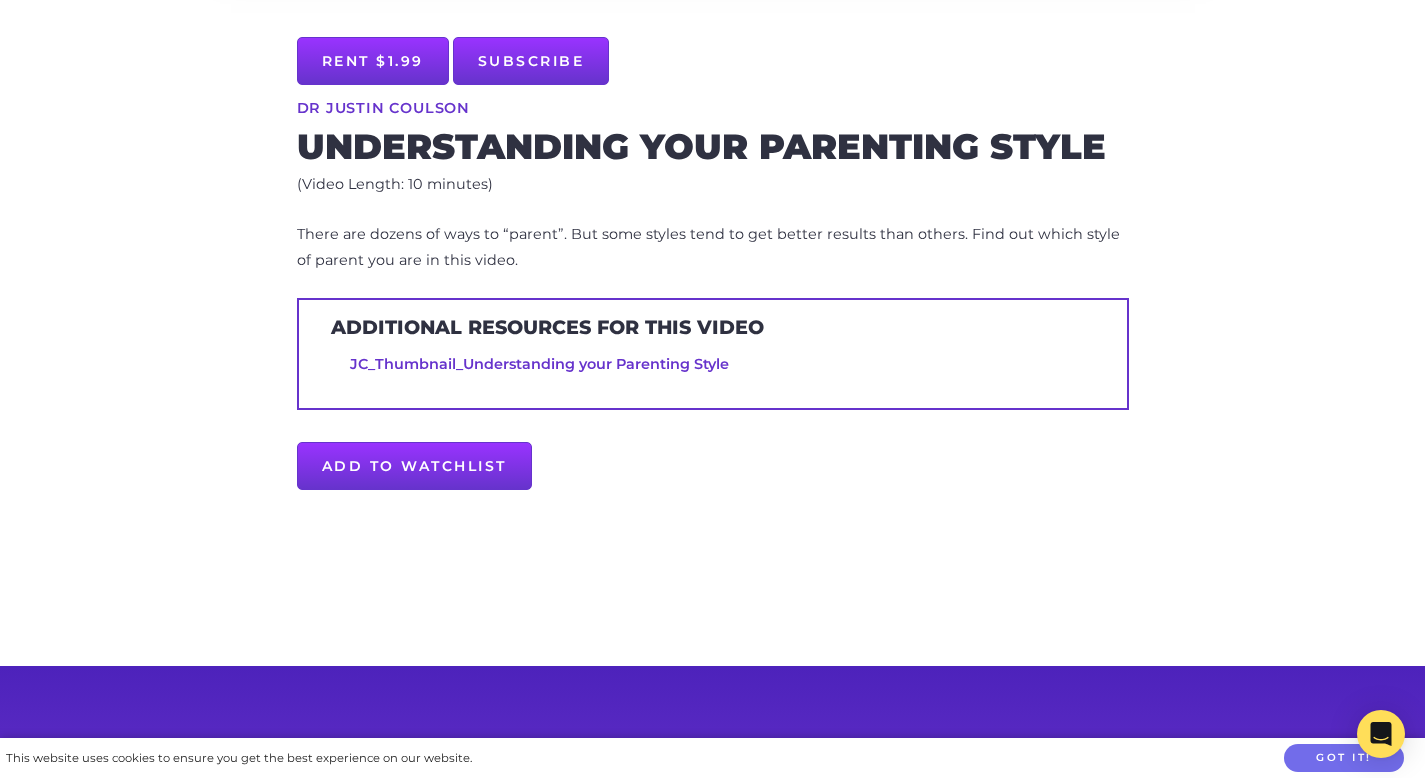 scroll, scrollTop: 720, scrollLeft: 0, axis: vertical 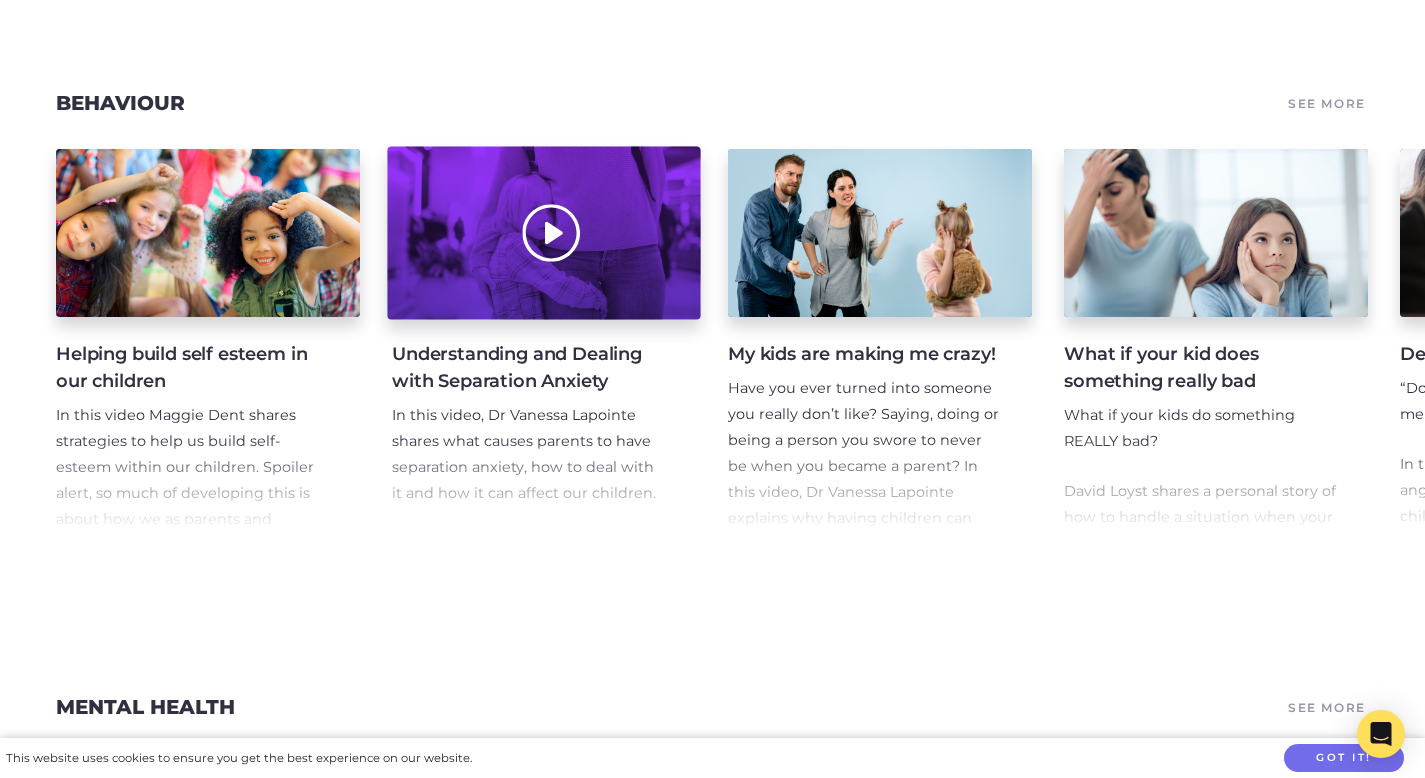 click at bounding box center [543, 233] 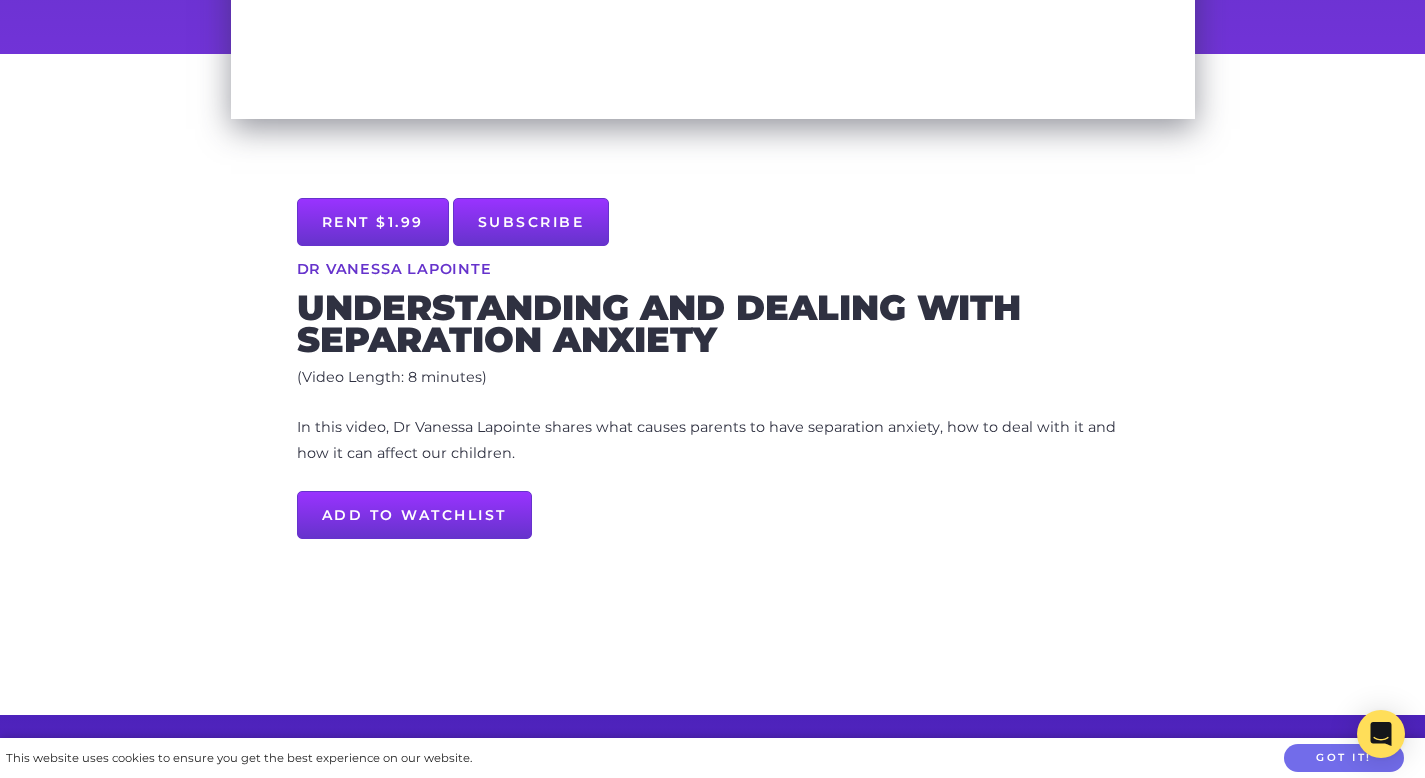 scroll, scrollTop: 600, scrollLeft: 0, axis: vertical 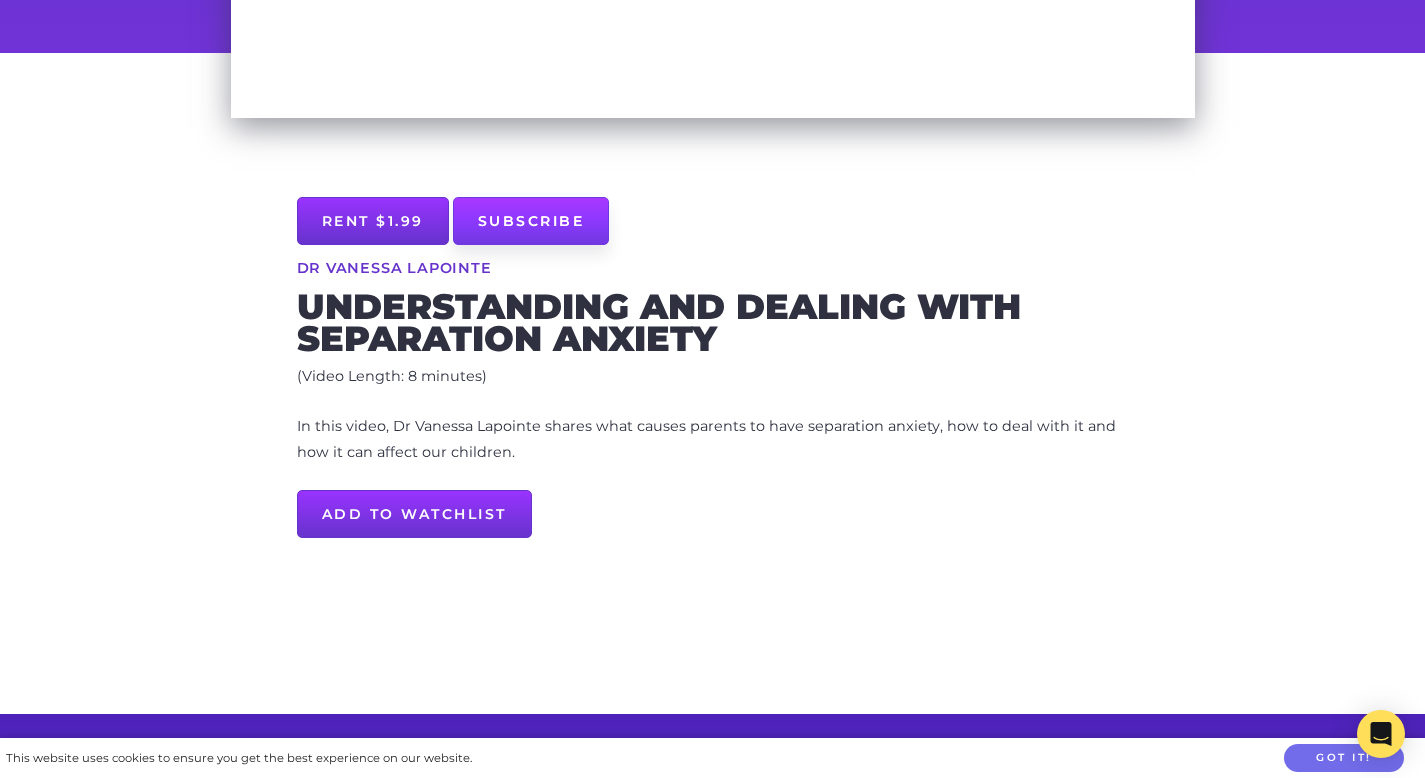click on "Subscribe" at bounding box center (531, 221) 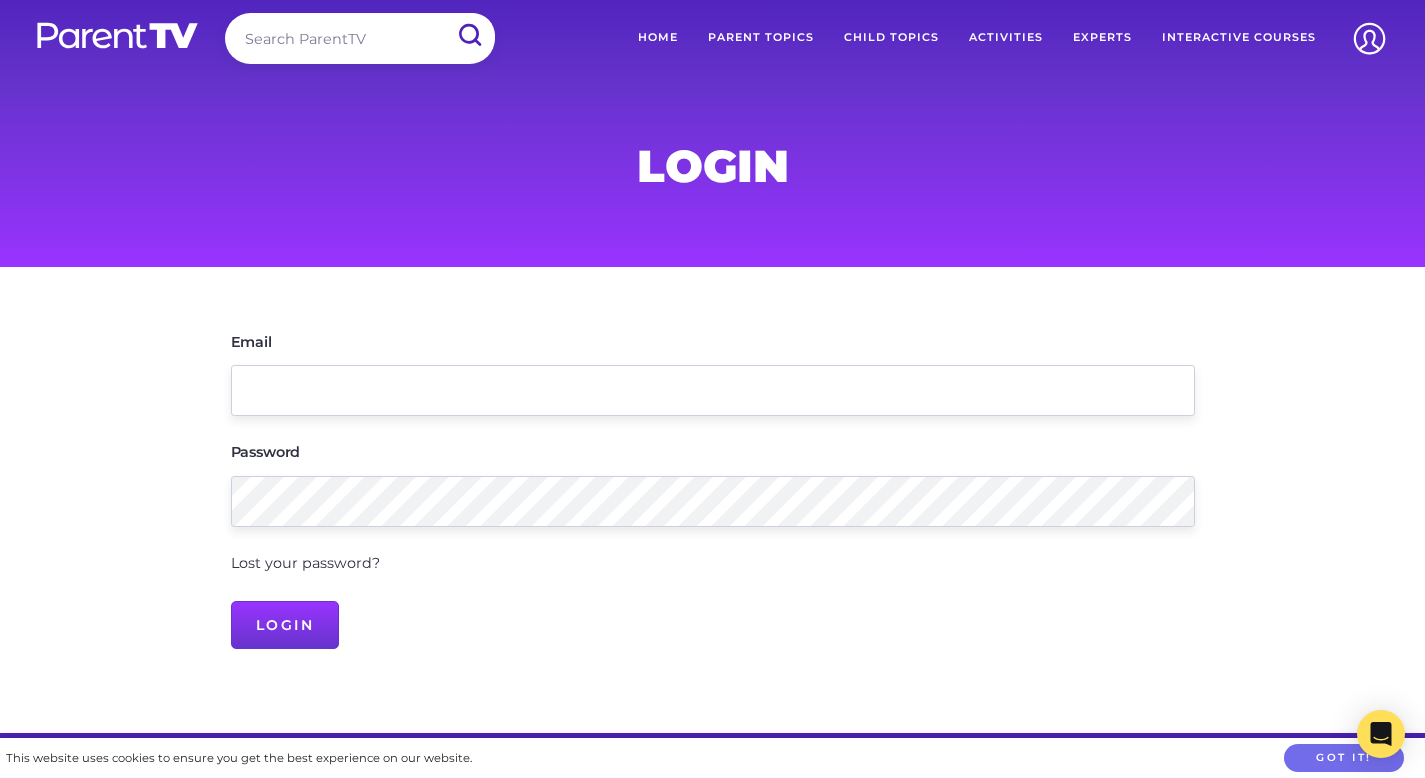 scroll, scrollTop: 0, scrollLeft: 0, axis: both 